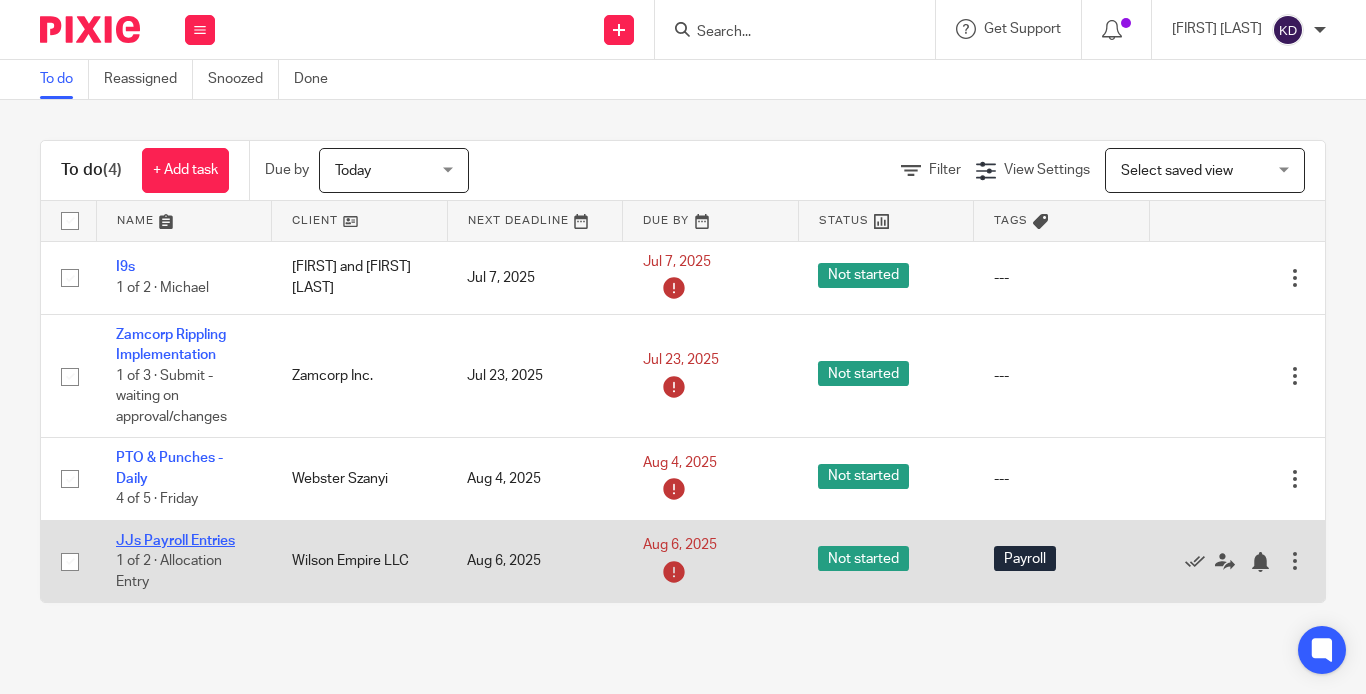 scroll, scrollTop: 0, scrollLeft: 0, axis: both 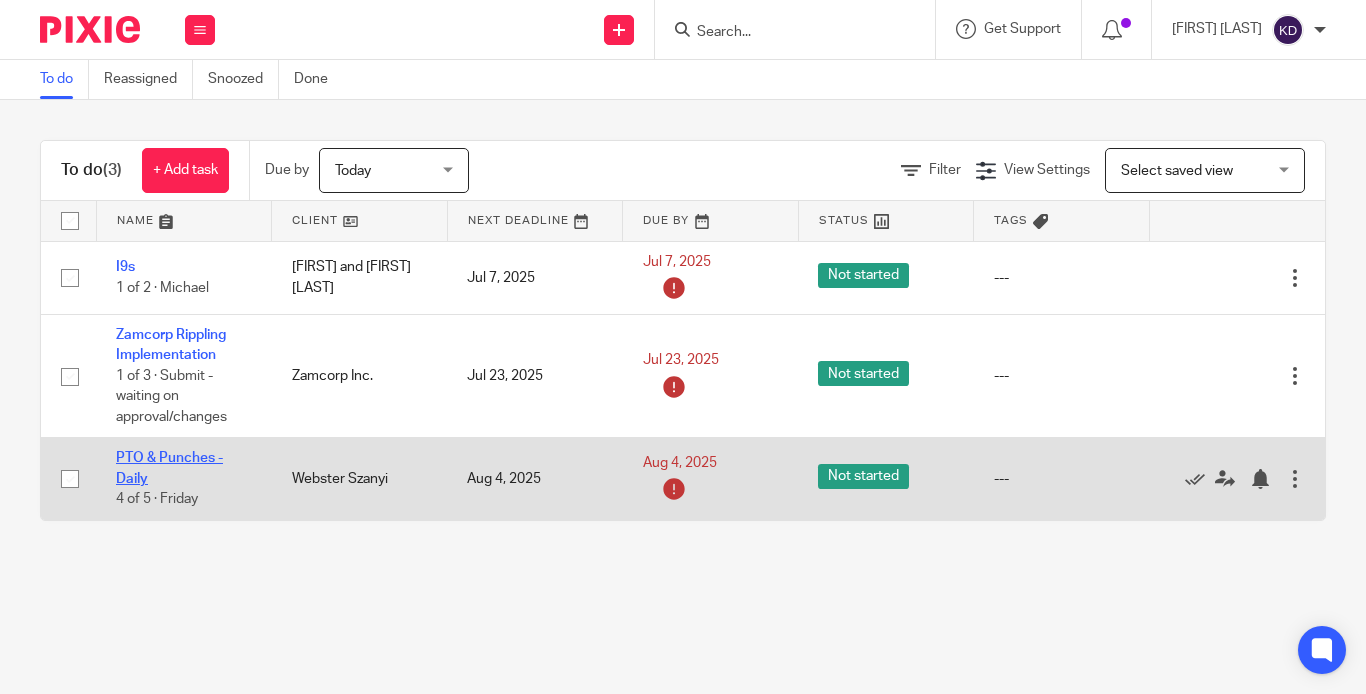click on "PTO & Punches - Daily" at bounding box center (169, 468) 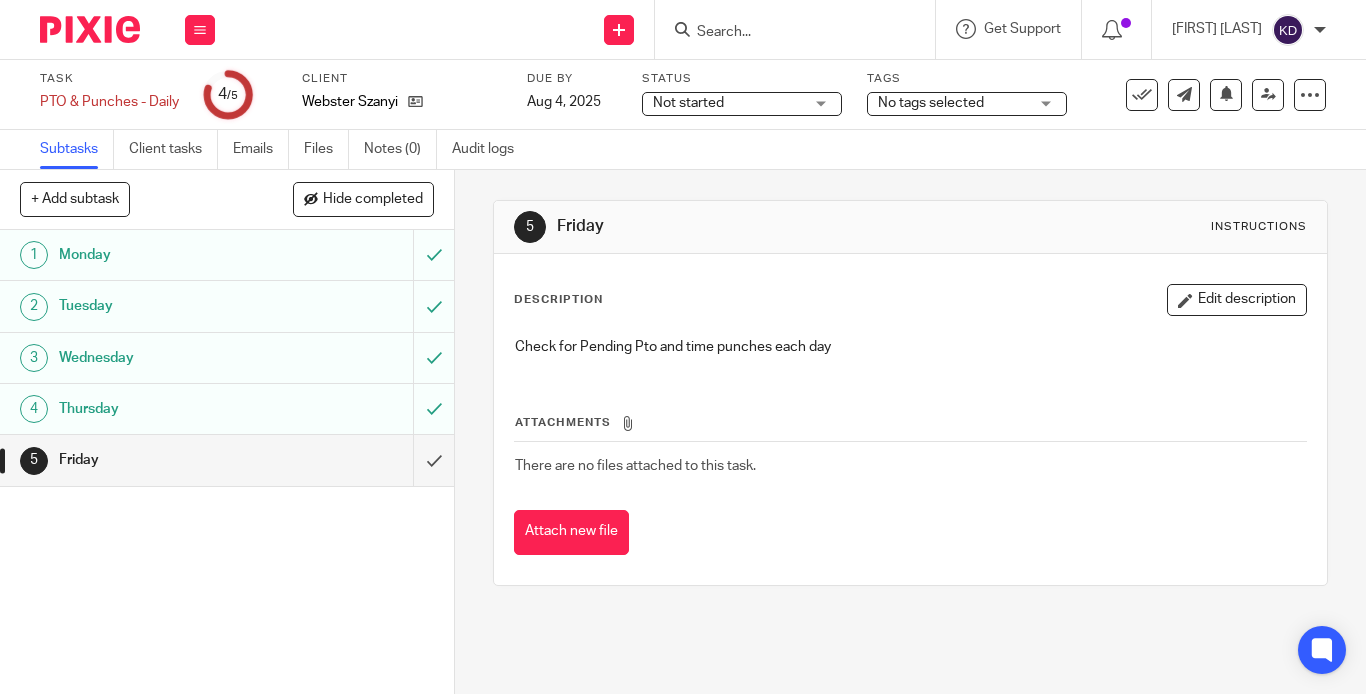 scroll, scrollTop: 0, scrollLeft: 0, axis: both 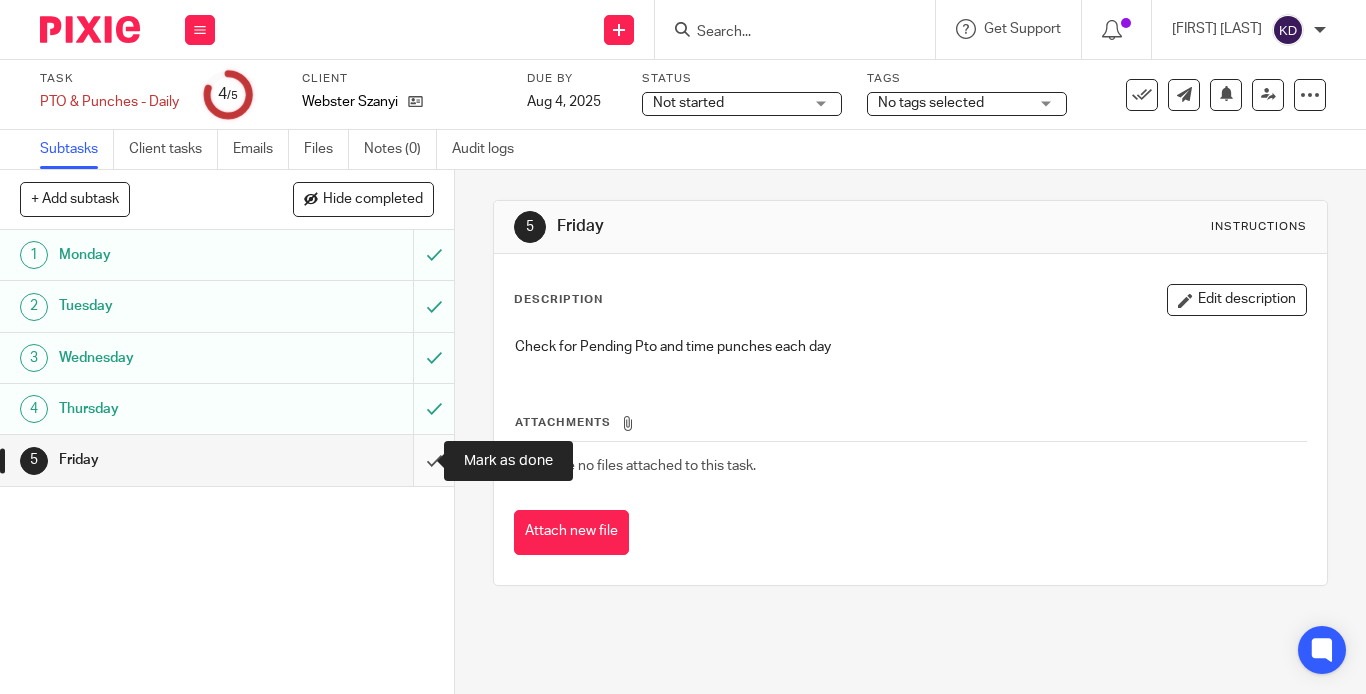 click at bounding box center (227, 460) 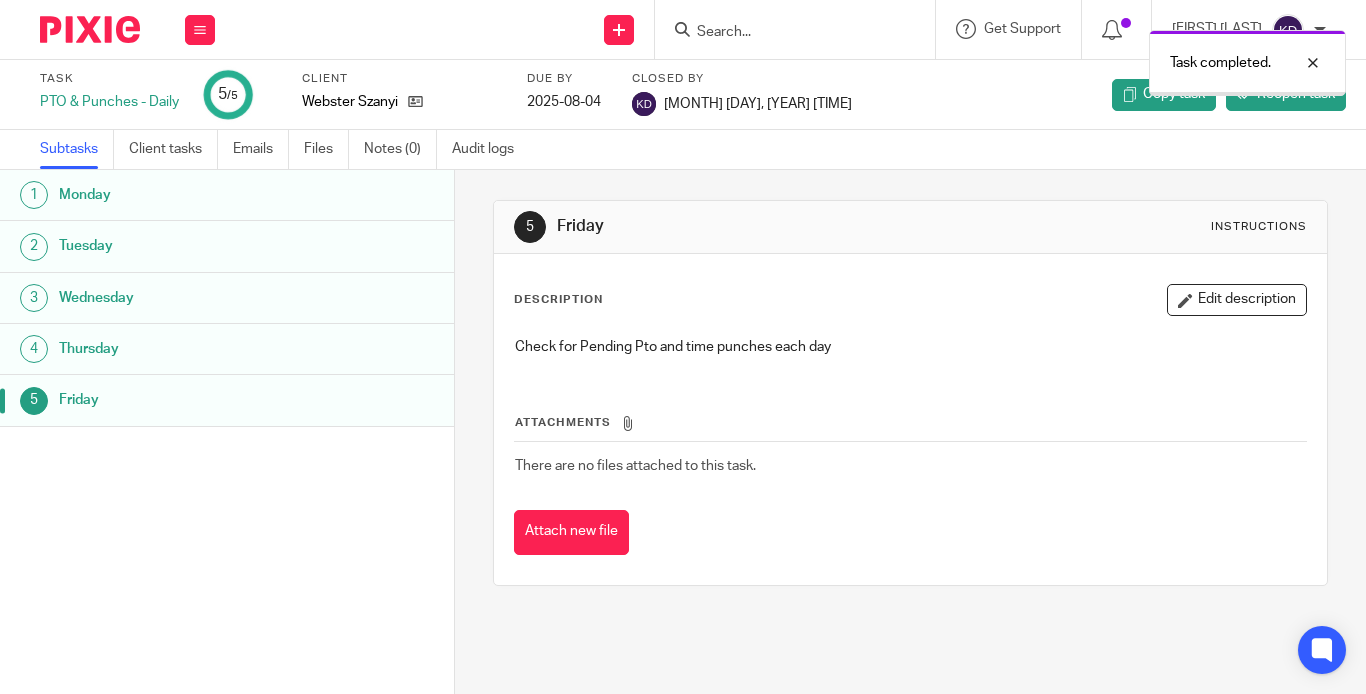 scroll, scrollTop: 0, scrollLeft: 0, axis: both 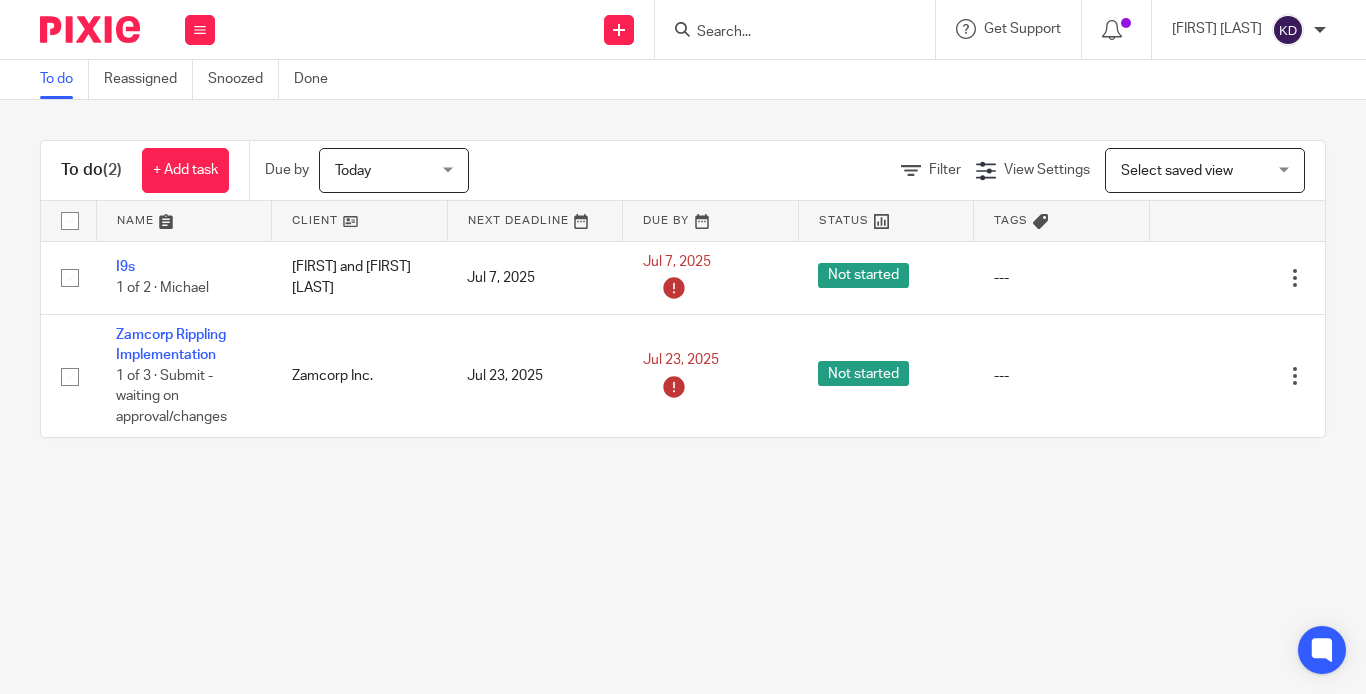 click on "Today" at bounding box center [388, 170] 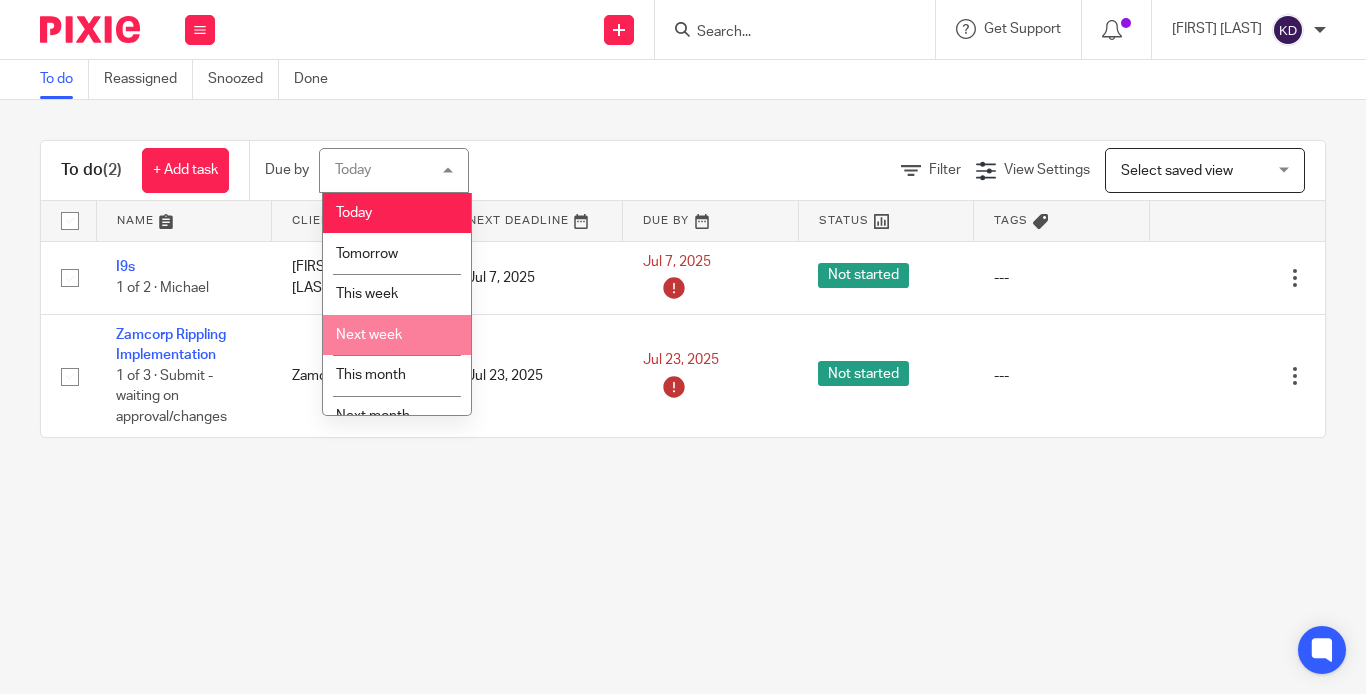 click on "Next week" at bounding box center [397, 335] 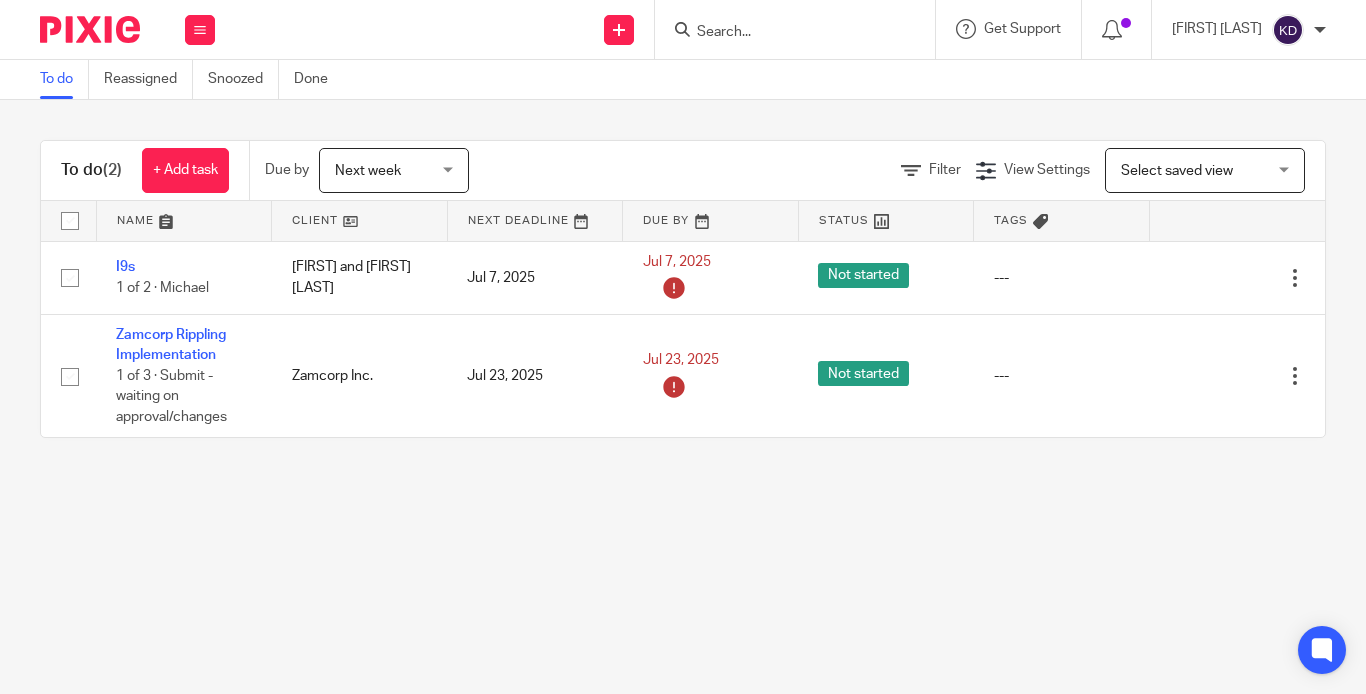 click on "Next week" at bounding box center (388, 170) 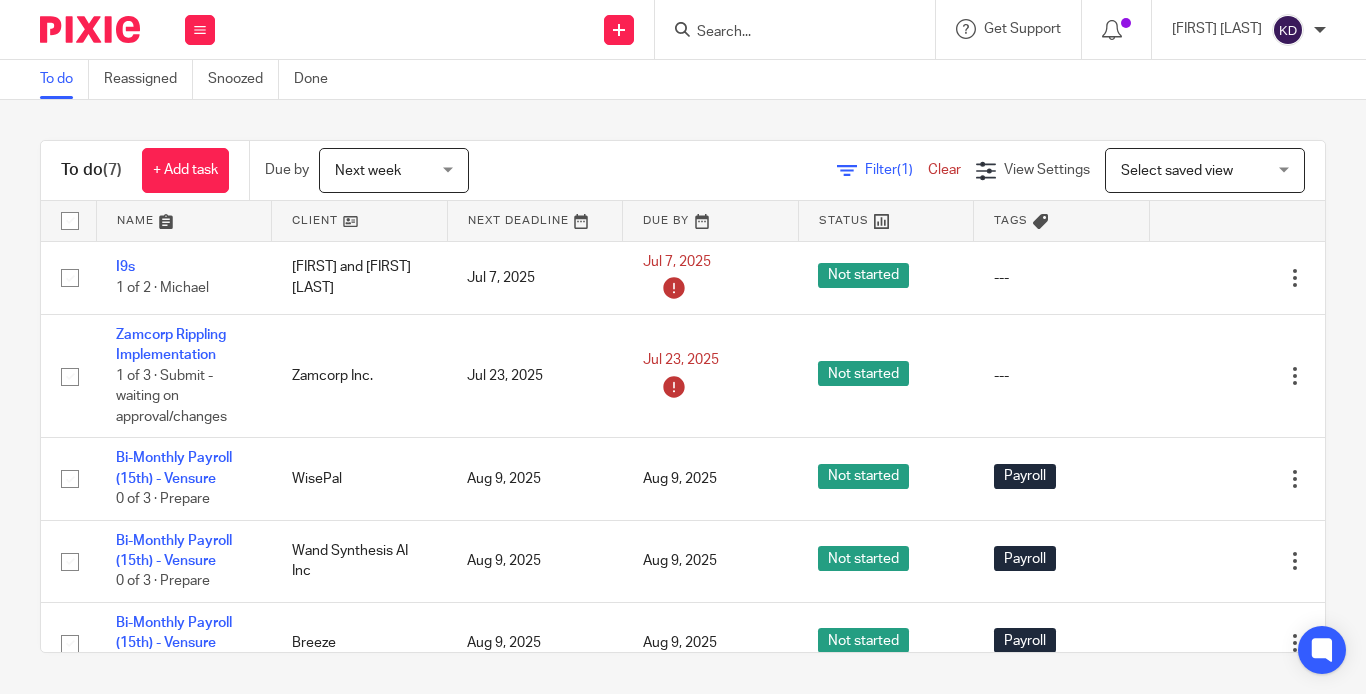 scroll, scrollTop: 0, scrollLeft: 0, axis: both 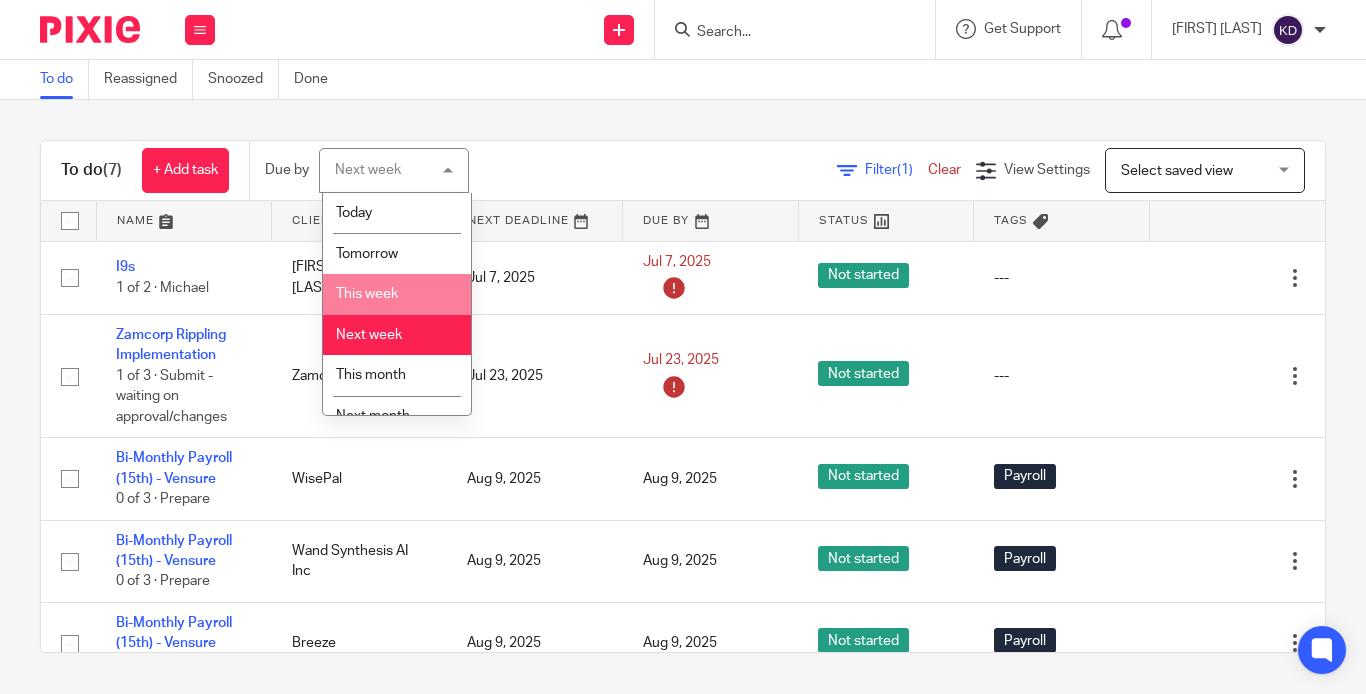 click on "This week" at bounding box center (397, 294) 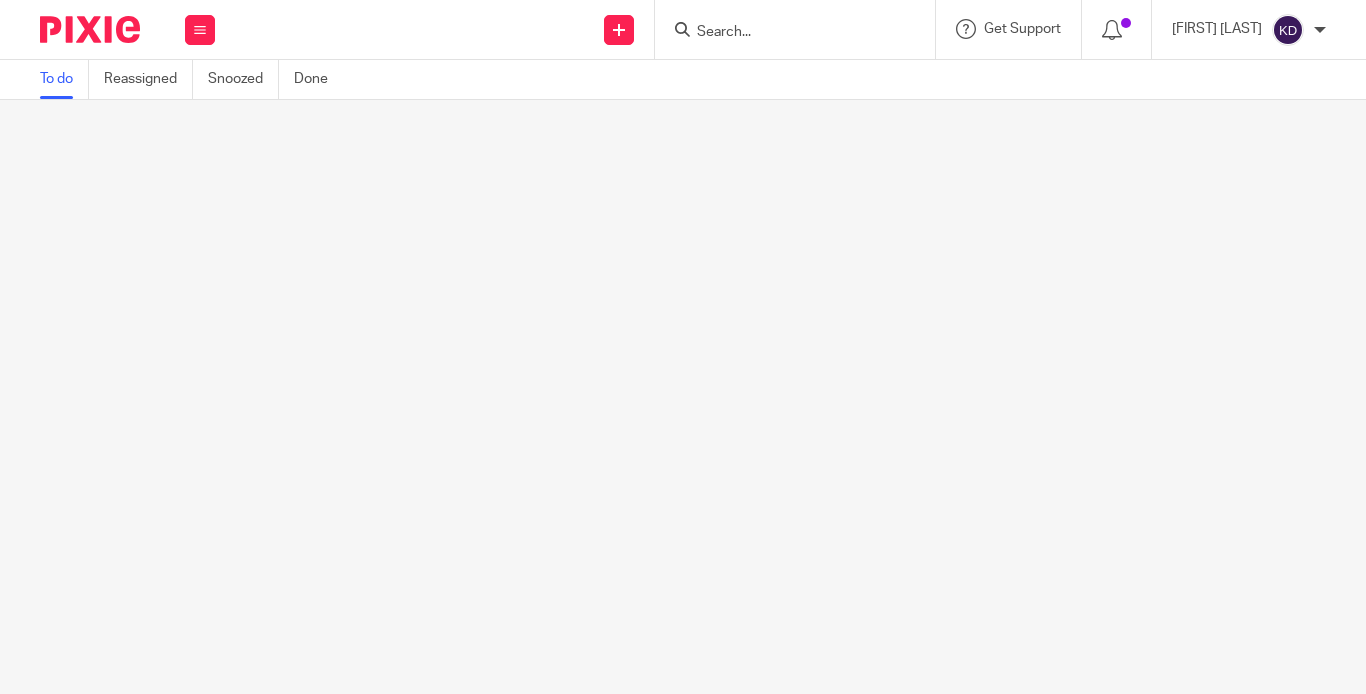 scroll, scrollTop: 0, scrollLeft: 0, axis: both 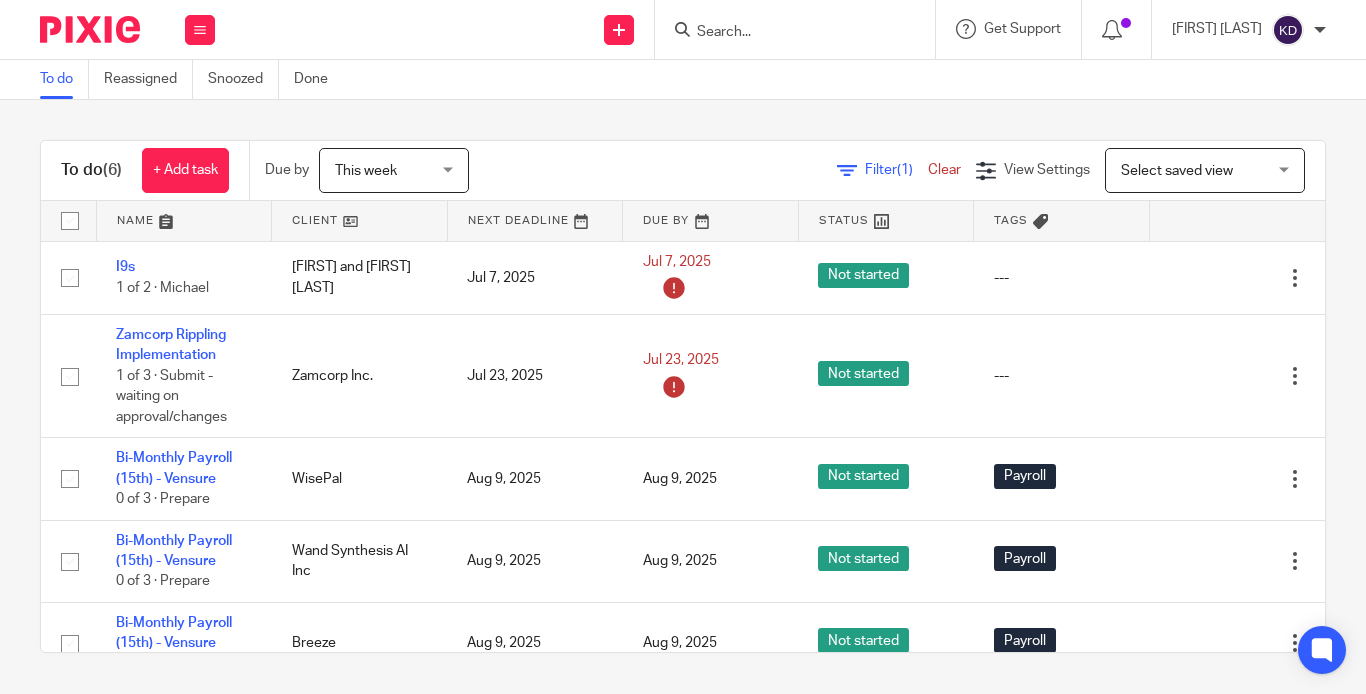 click on "This week" at bounding box center (366, 171) 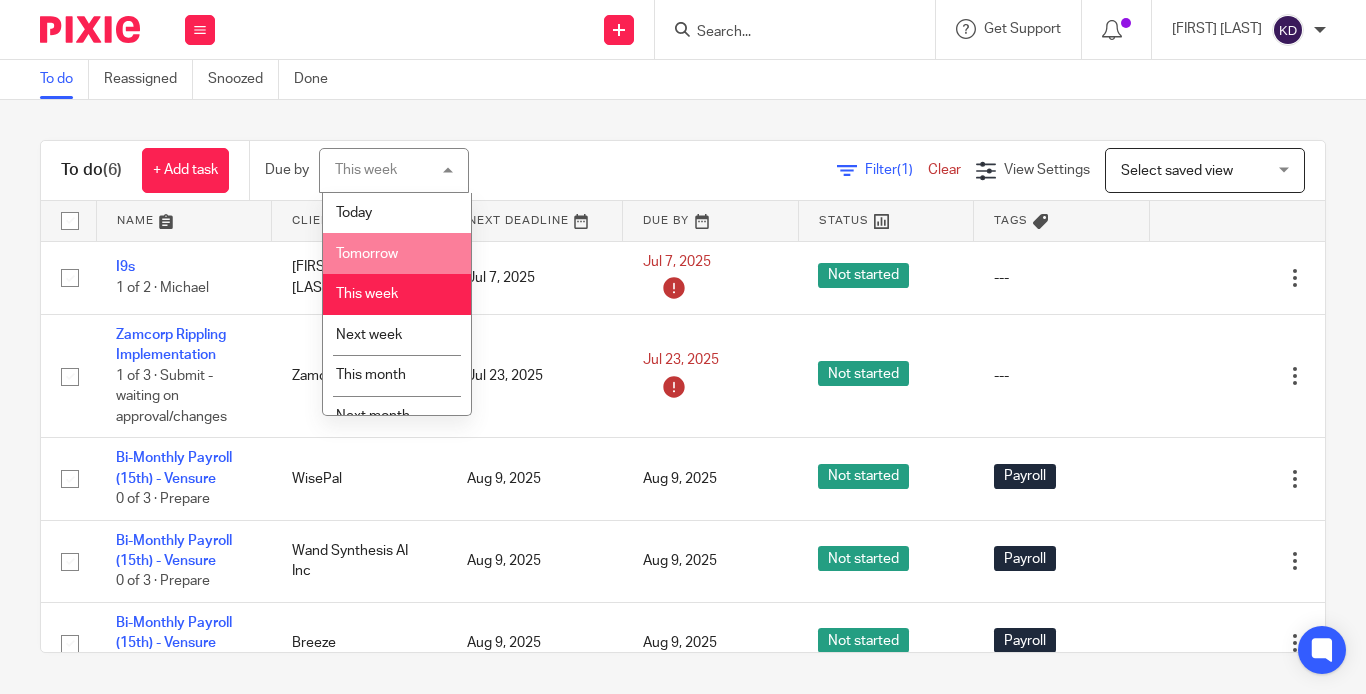 click on "Tomorrow" at bounding box center [367, 254] 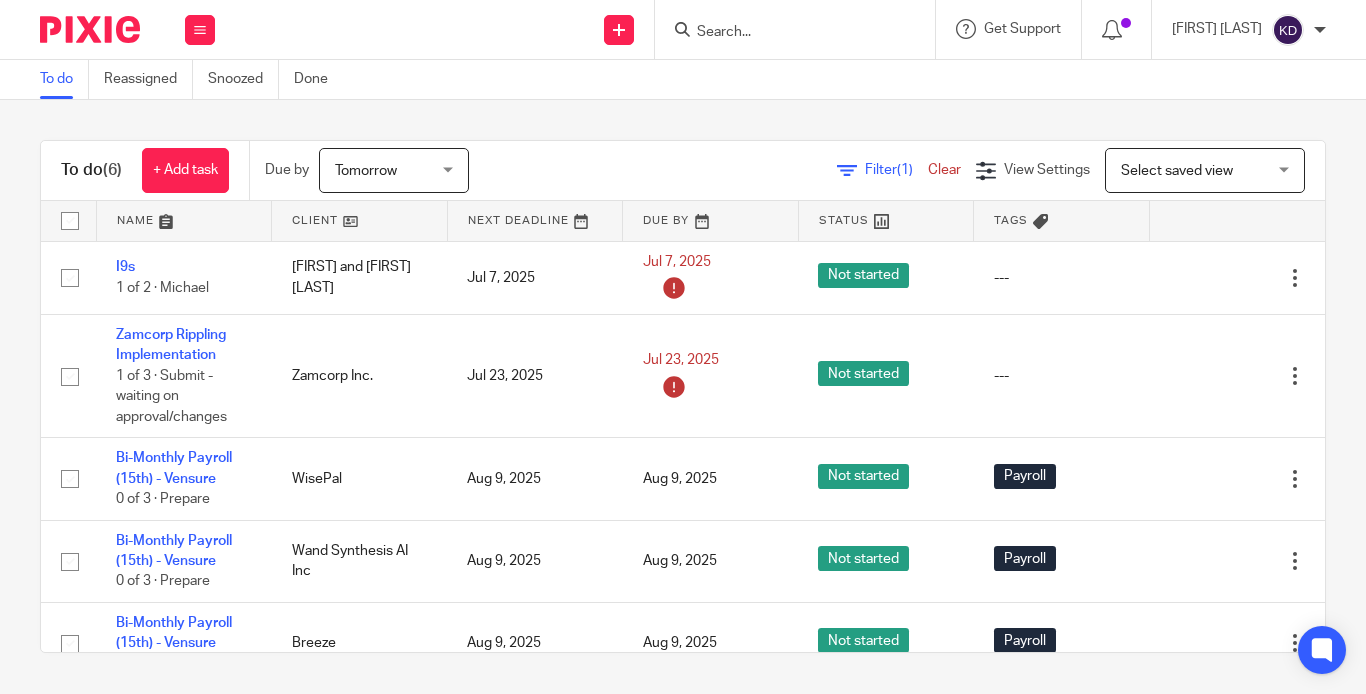 scroll, scrollTop: 0, scrollLeft: 0, axis: both 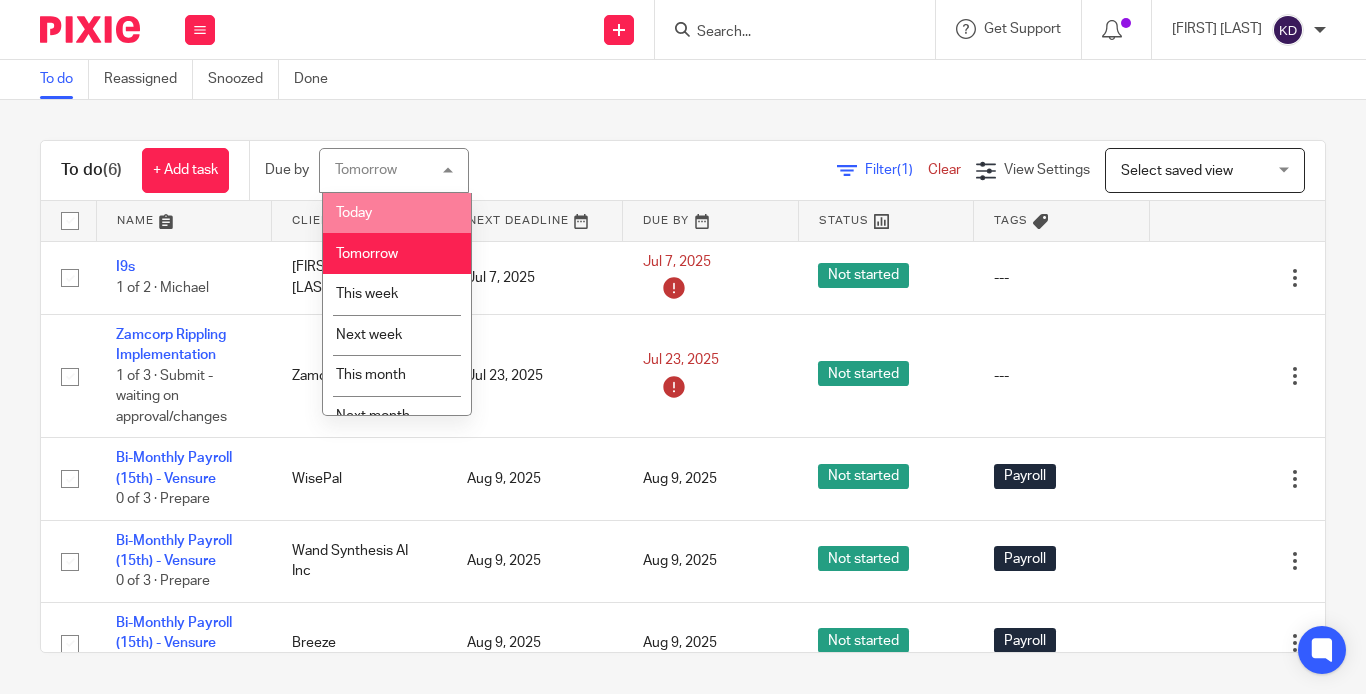 click on "Today" at bounding box center [397, 213] 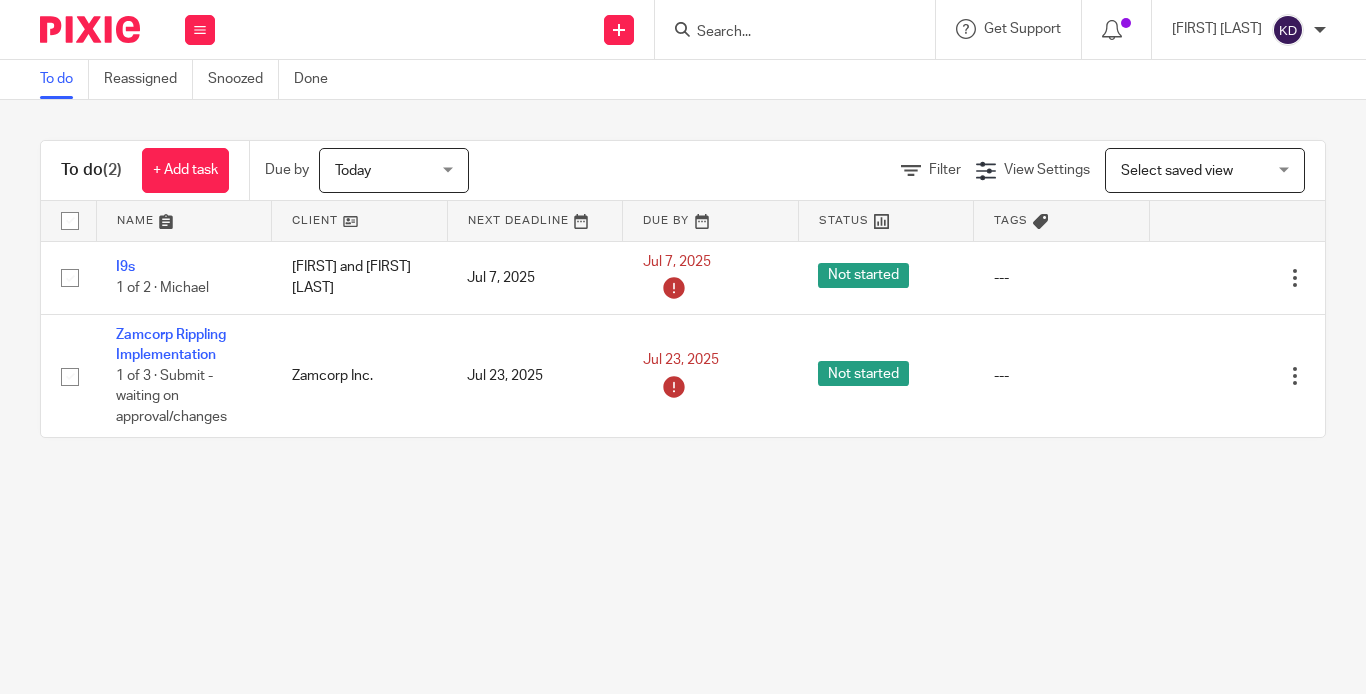 scroll, scrollTop: 0, scrollLeft: 0, axis: both 